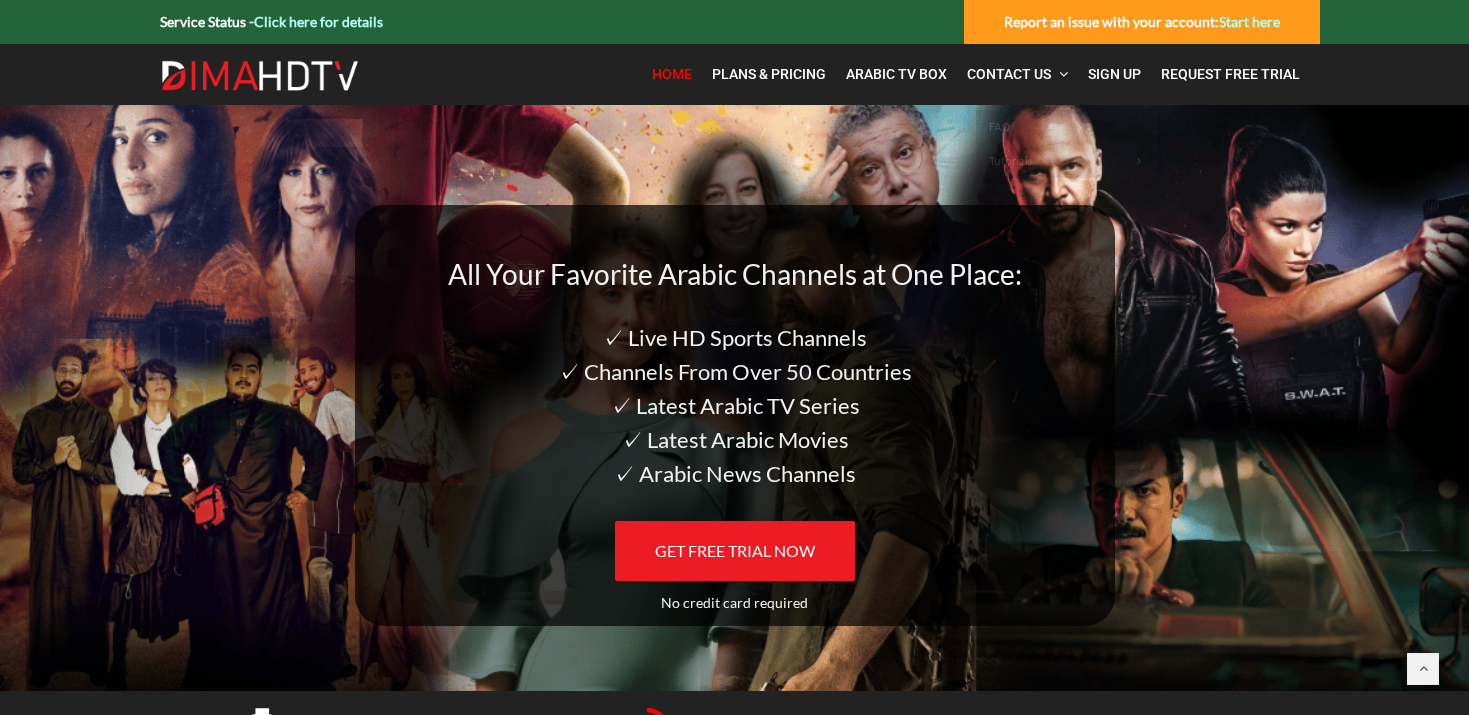 scroll, scrollTop: 0, scrollLeft: 0, axis: both 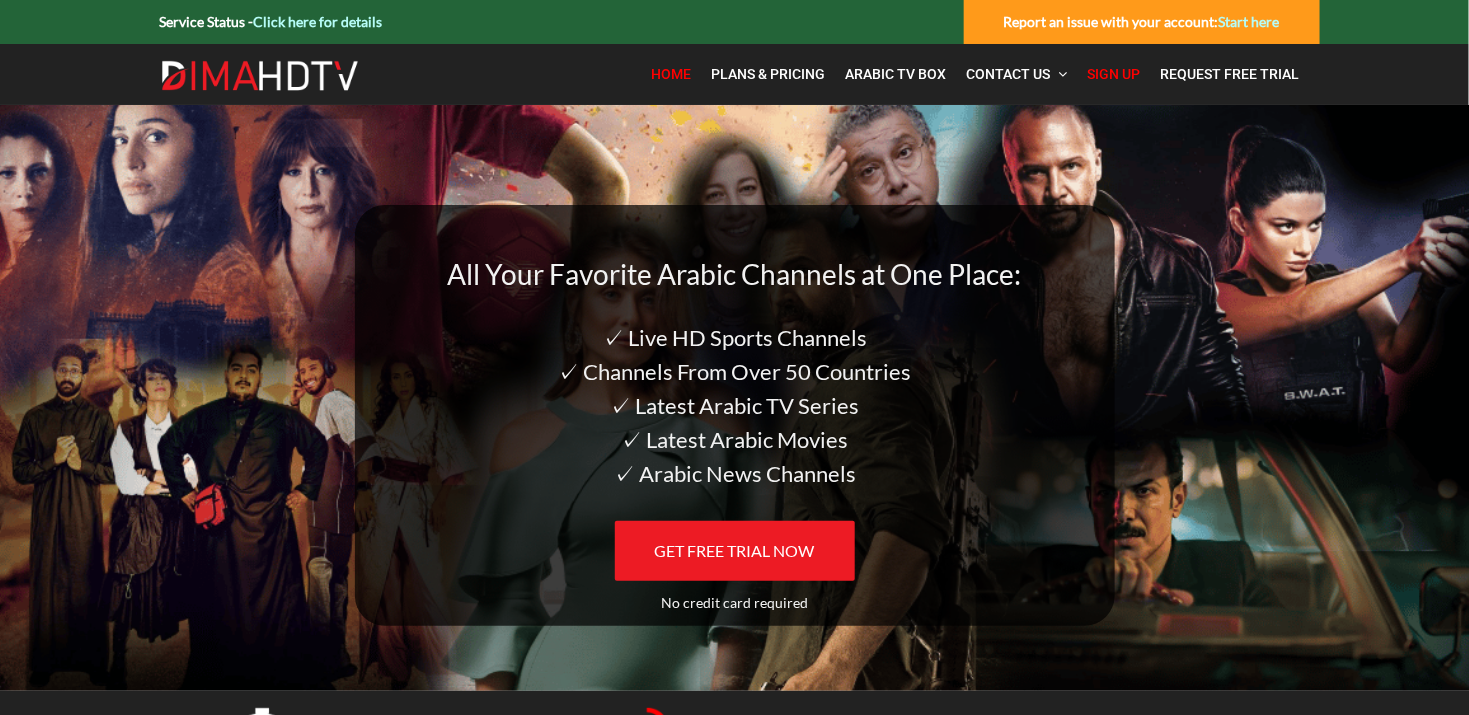 click on "Sign Up" at bounding box center (1114, 74) 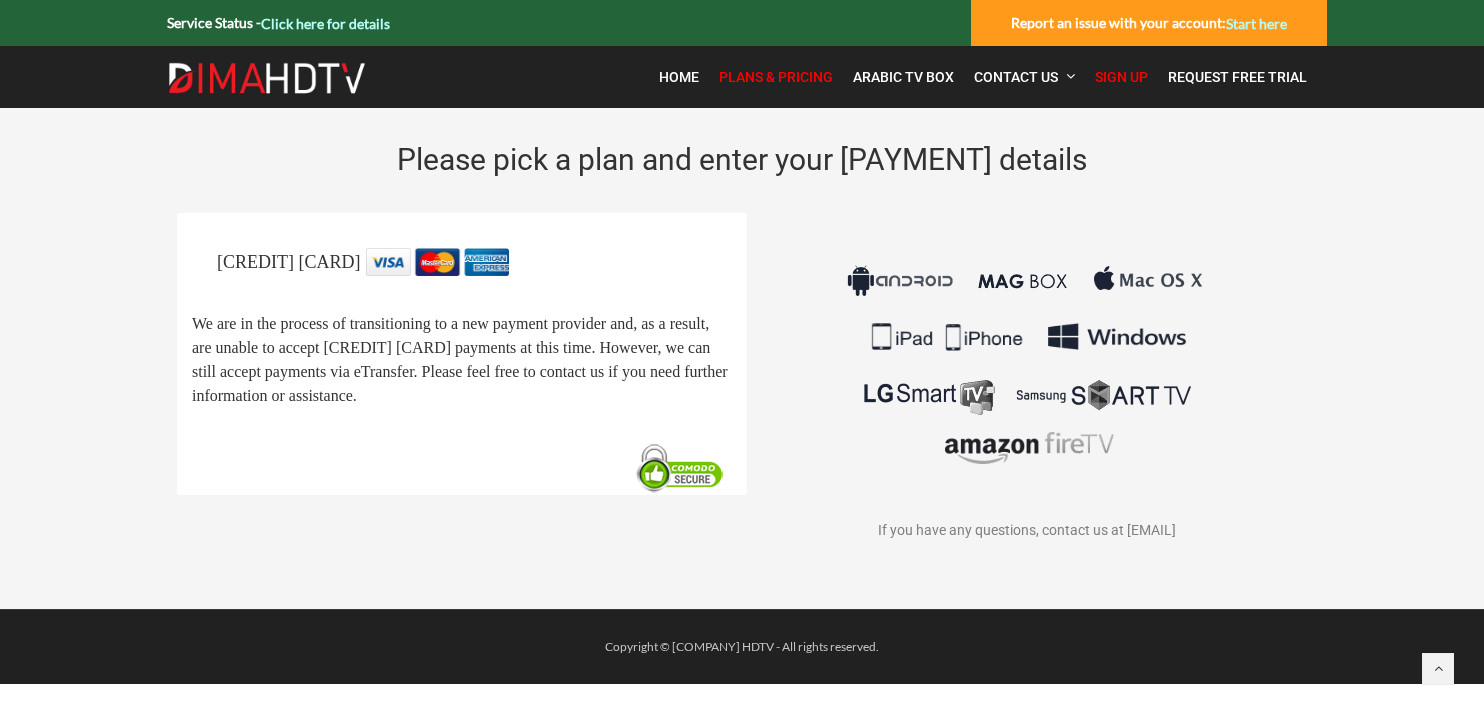 scroll, scrollTop: 0, scrollLeft: 0, axis: both 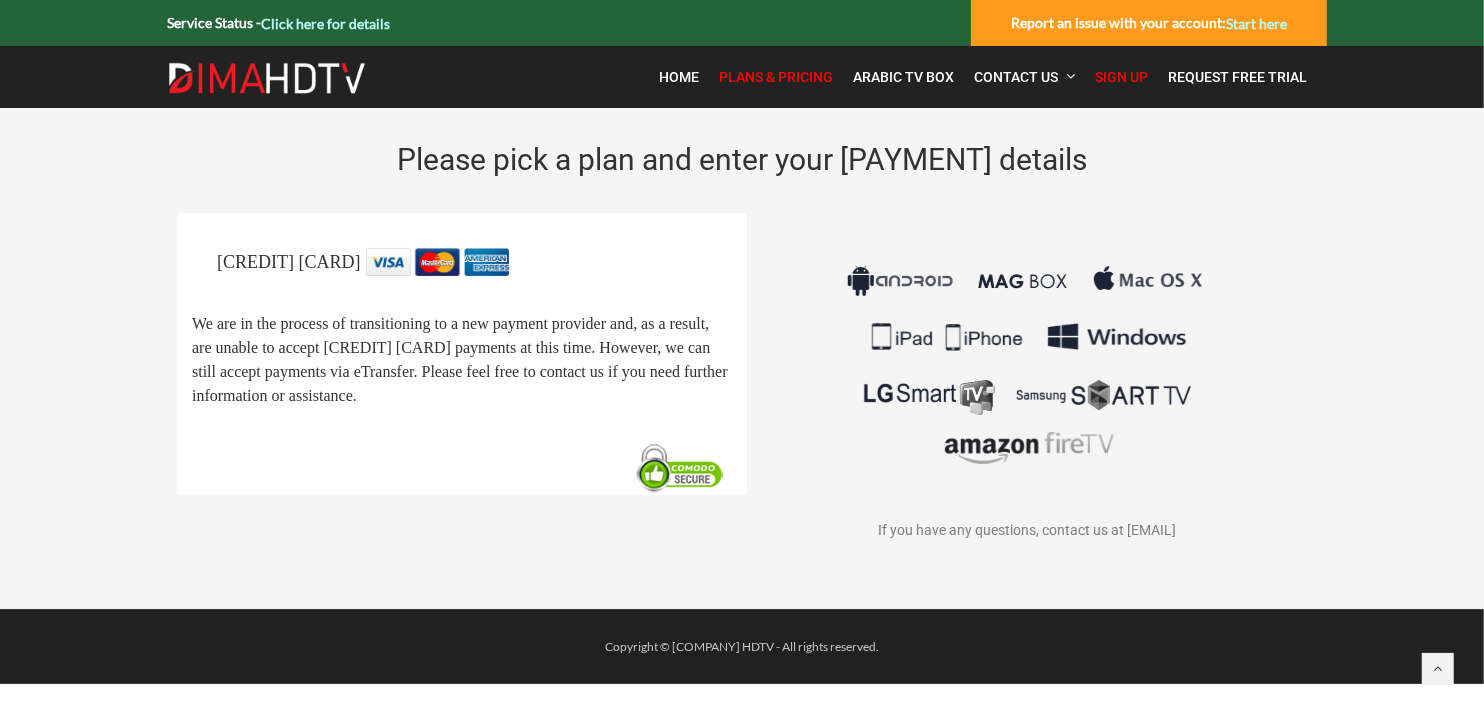 click on "Sign Up" at bounding box center [1121, 77] 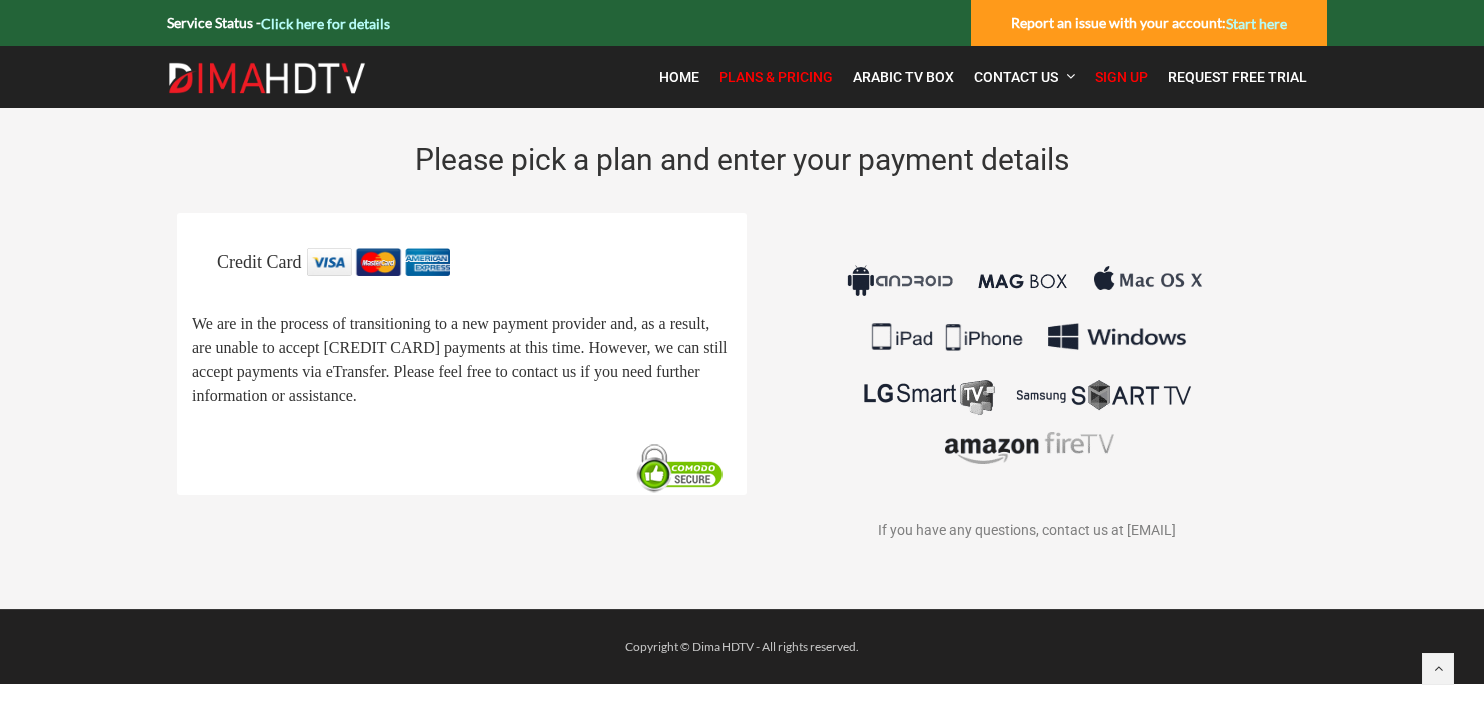 scroll, scrollTop: 0, scrollLeft: 0, axis: both 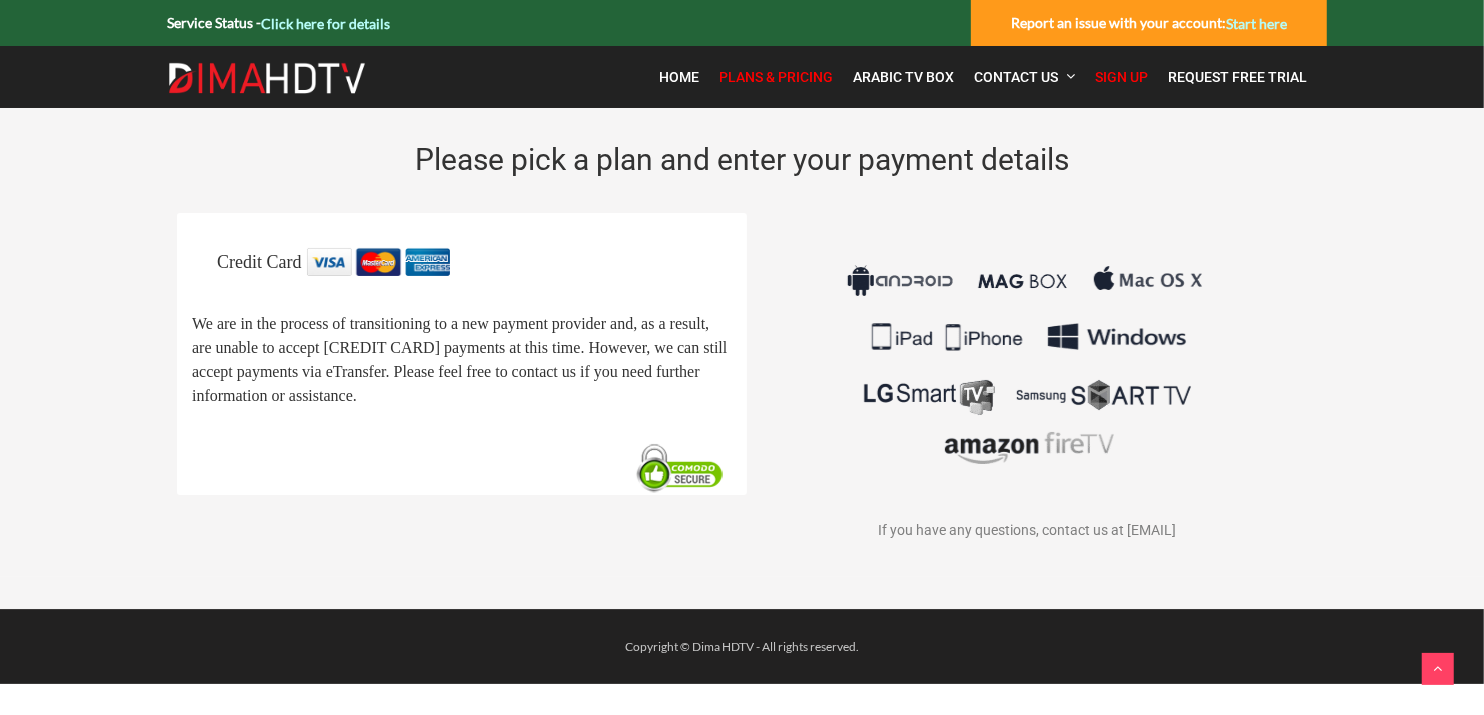 click at bounding box center [1438, 669] 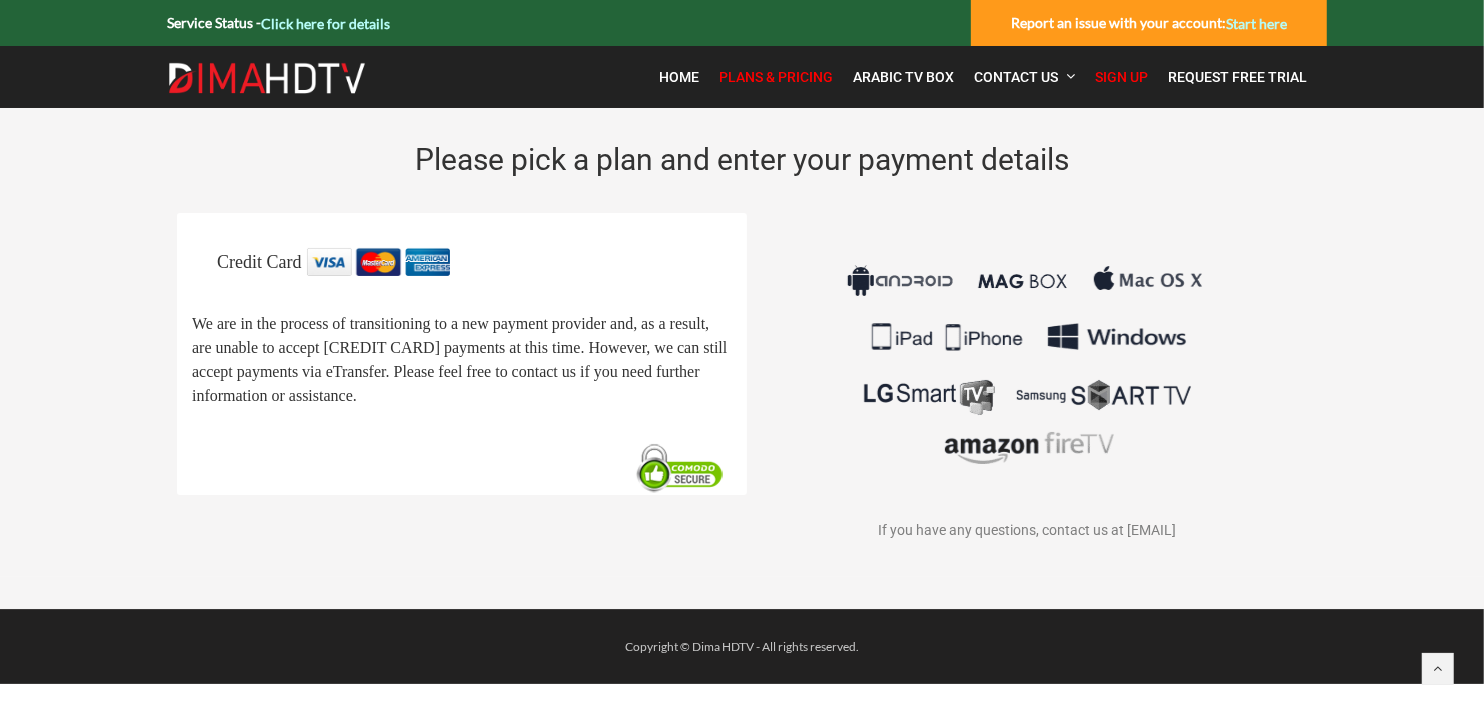 click on "Click here for details" at bounding box center [325, 23] 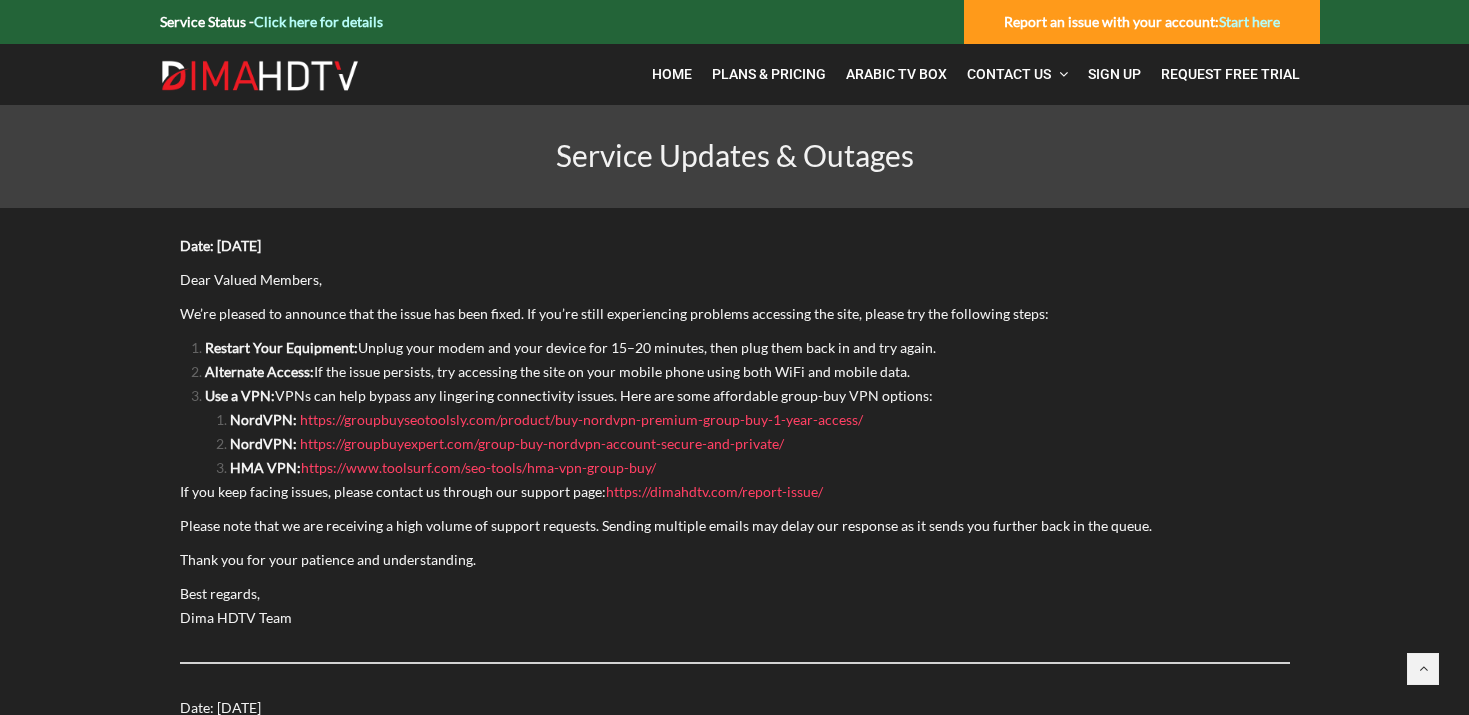 scroll, scrollTop: 0, scrollLeft: 0, axis: both 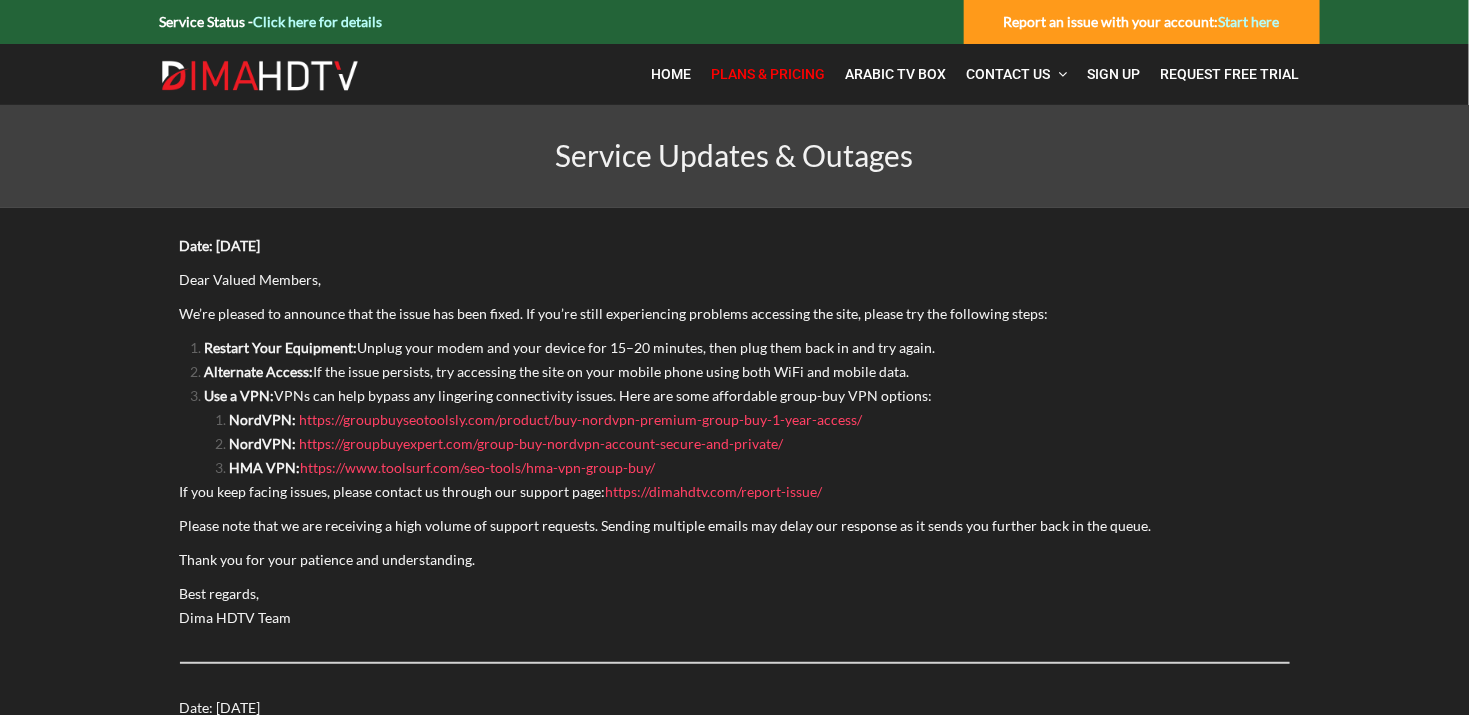click on "Plans & Pricing" at bounding box center [769, 74] 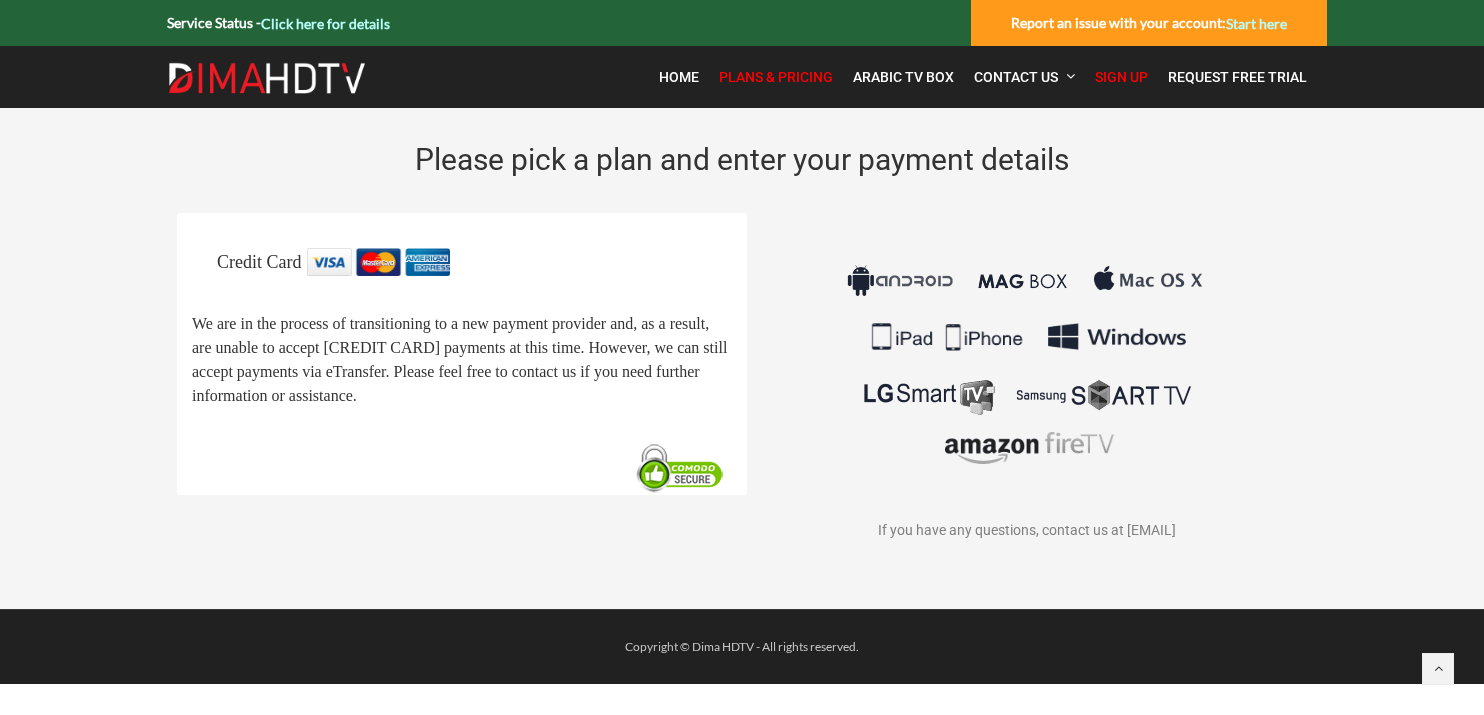 scroll, scrollTop: 0, scrollLeft: 0, axis: both 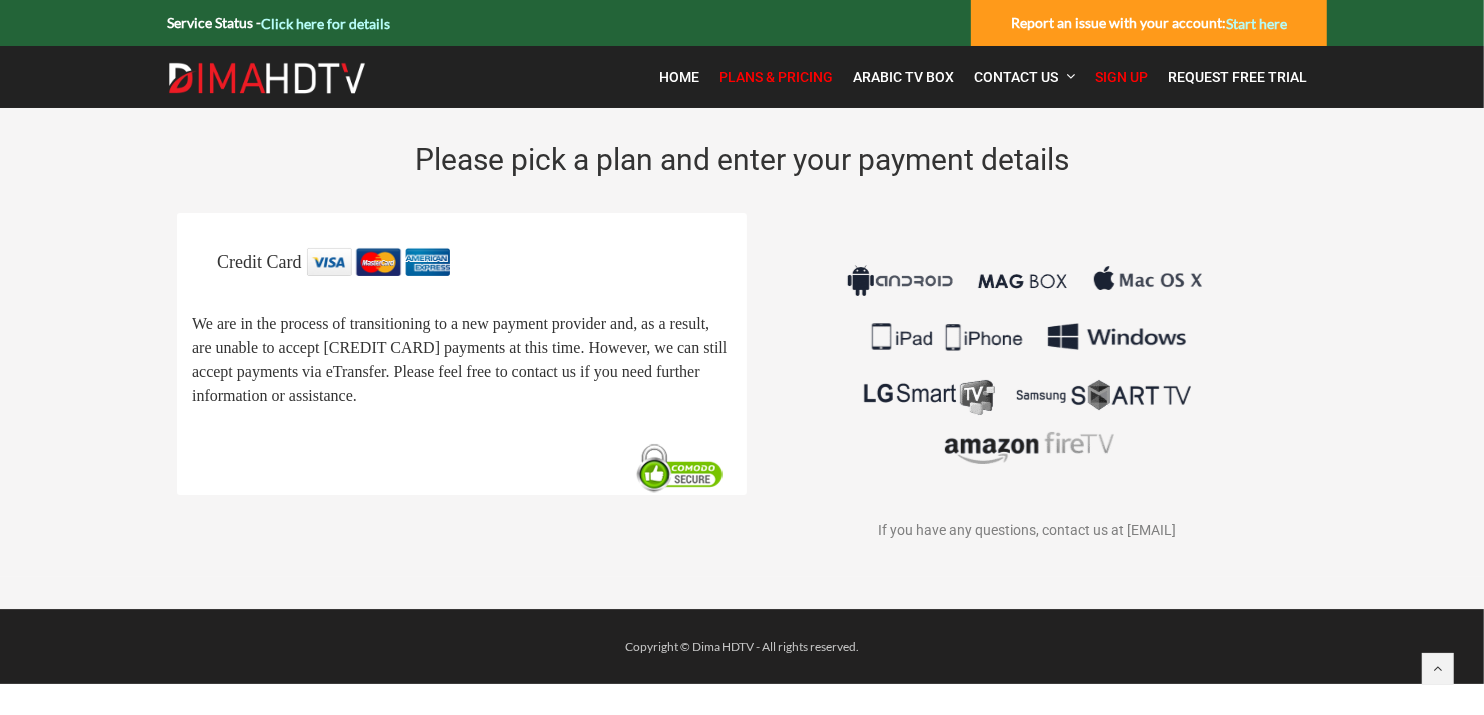 click at bounding box center [378, 262] 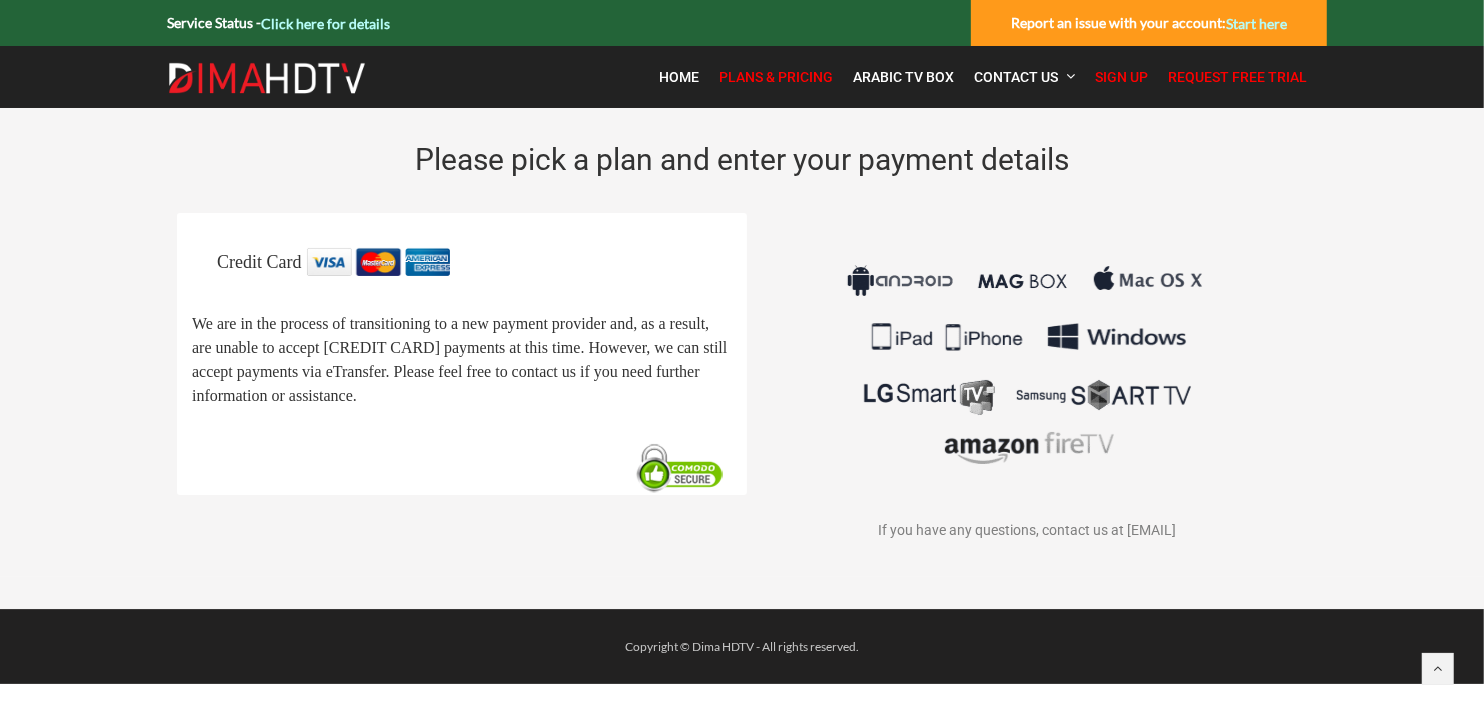 click on "Request Free Trial" at bounding box center [1237, 77] 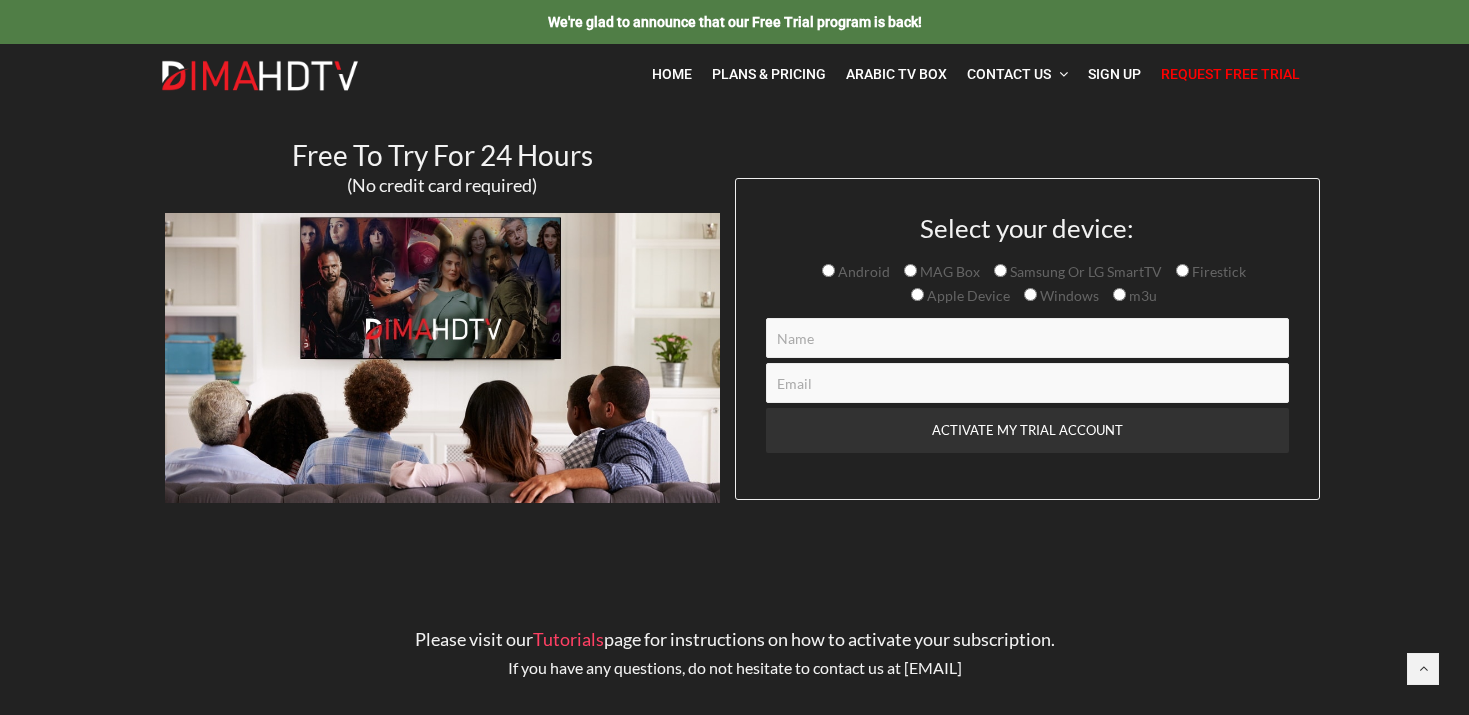 scroll, scrollTop: 0, scrollLeft: 0, axis: both 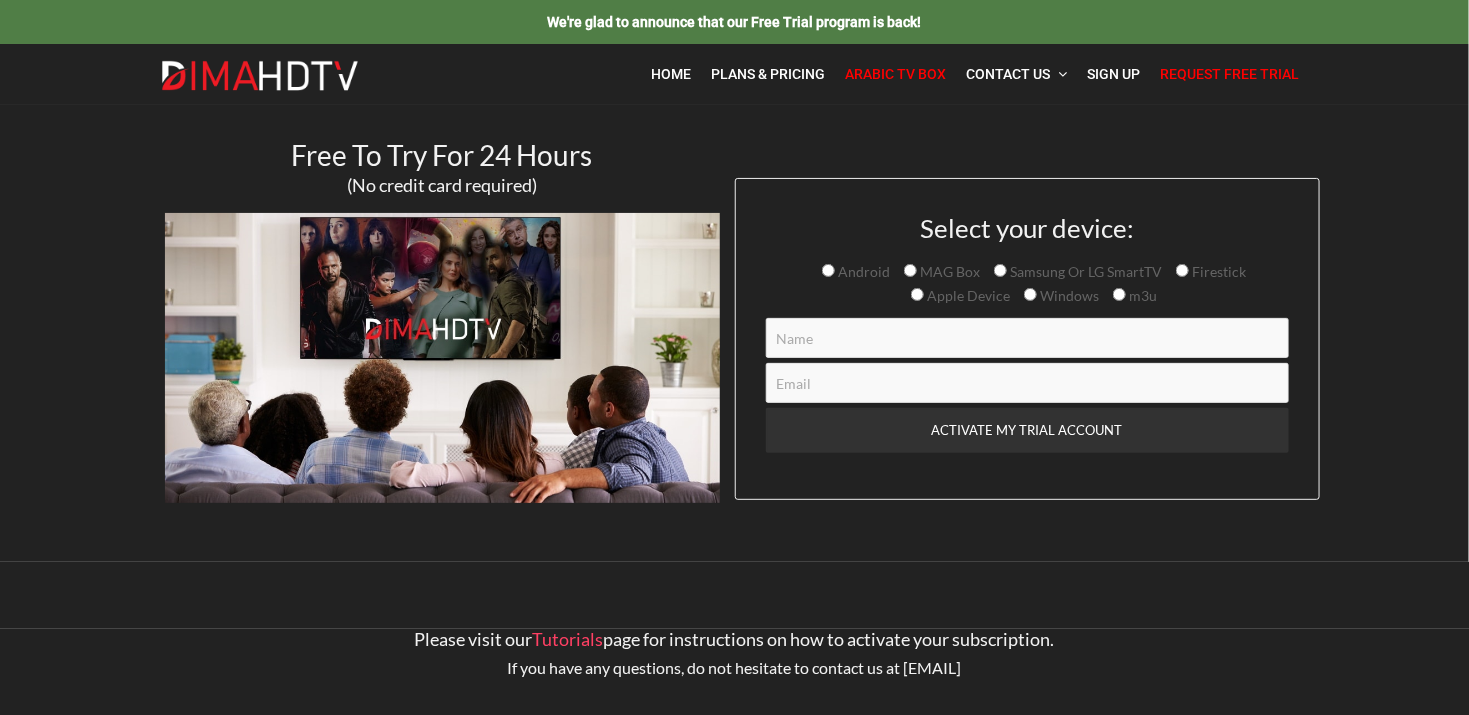 click on "Arabic TV Box" at bounding box center (896, 74) 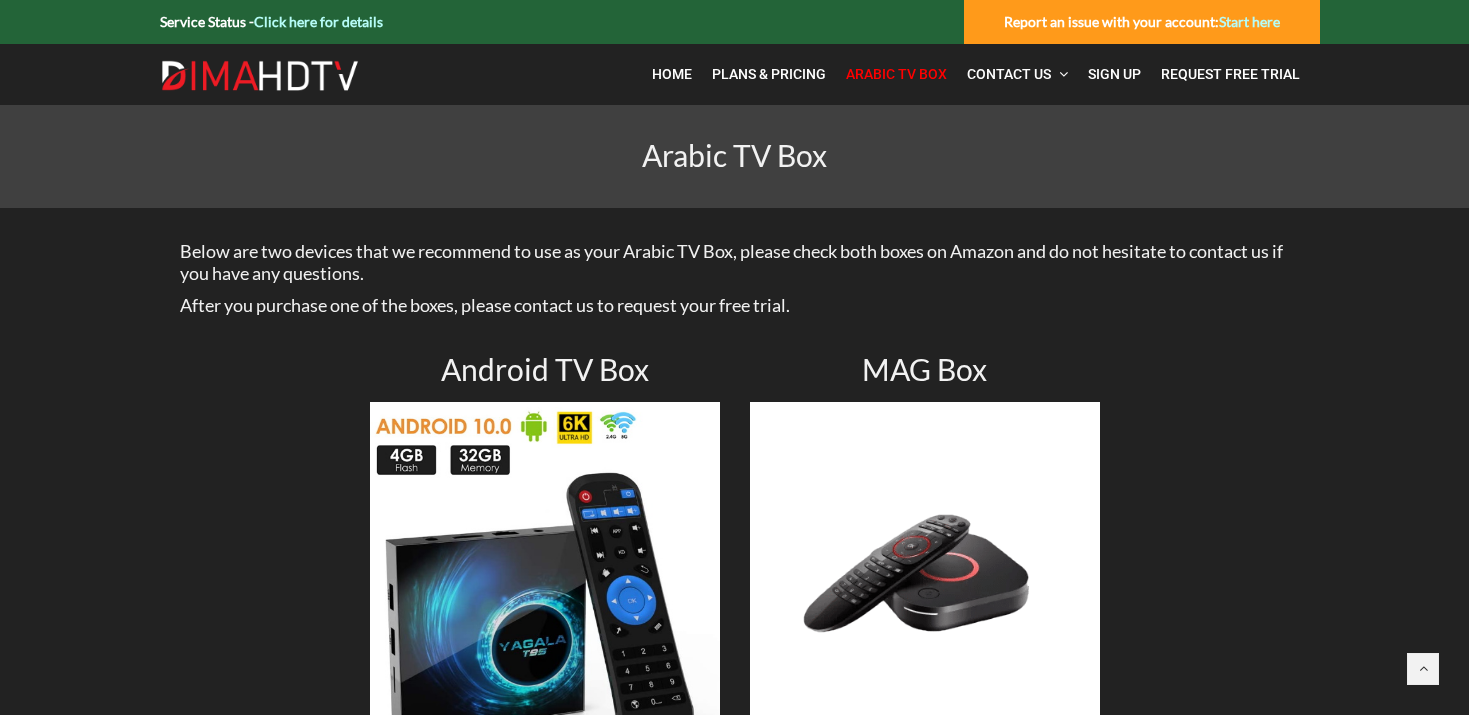 scroll, scrollTop: 0, scrollLeft: 0, axis: both 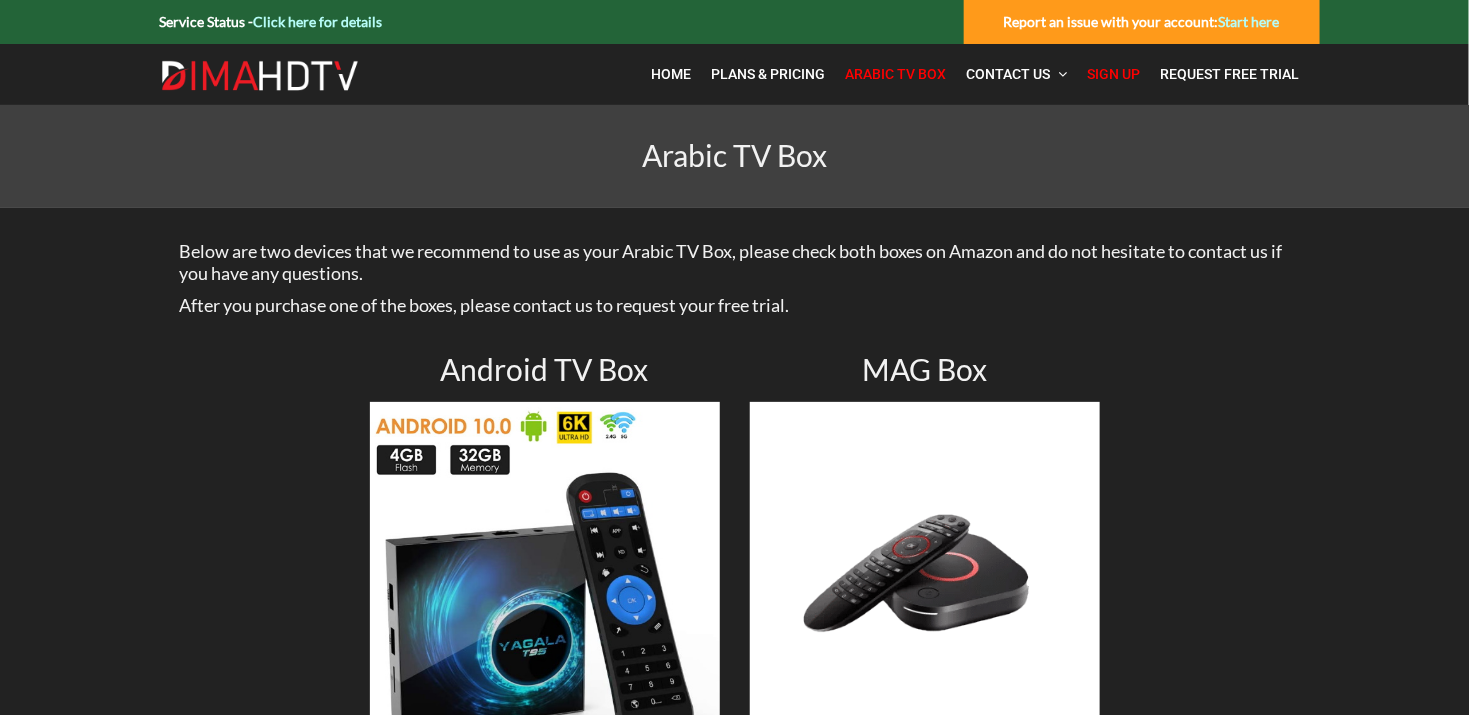 click on "Sign Up" at bounding box center [1114, 74] 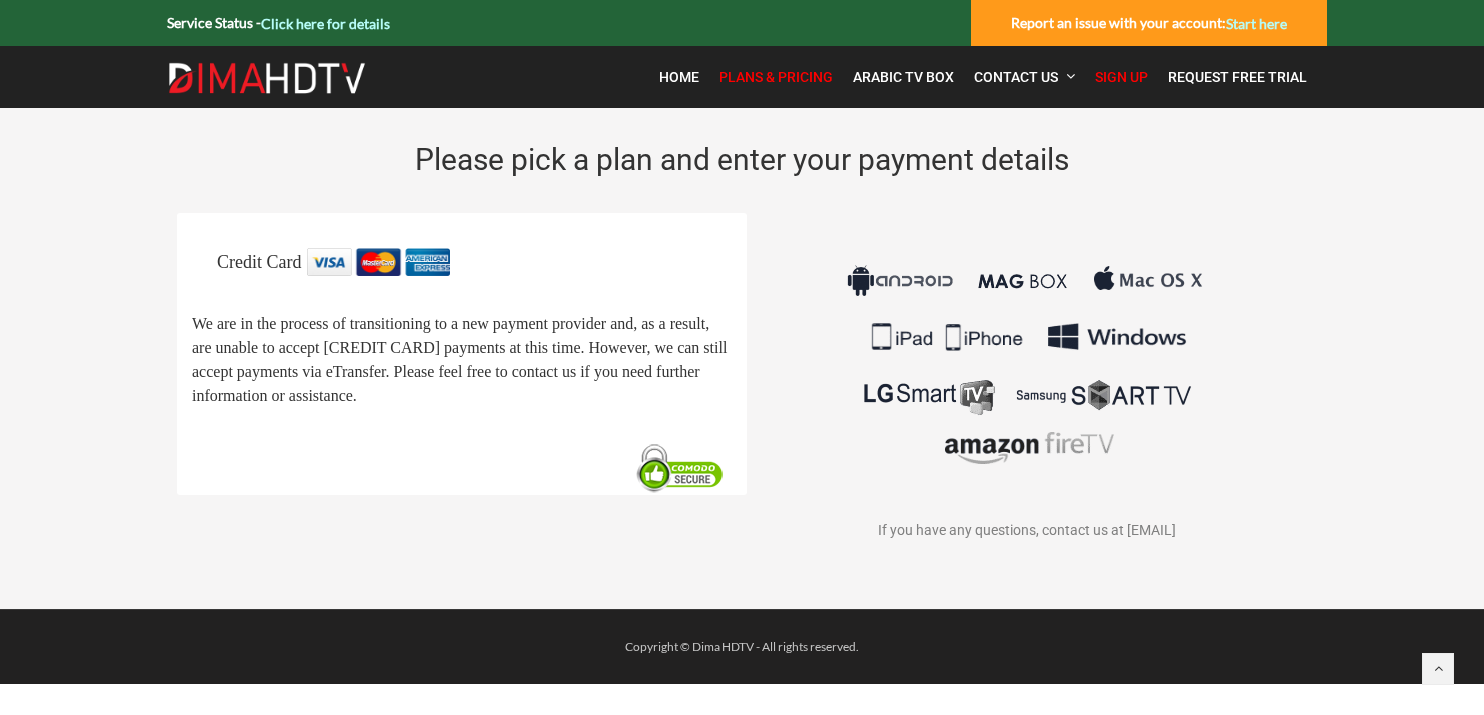 scroll, scrollTop: 0, scrollLeft: 0, axis: both 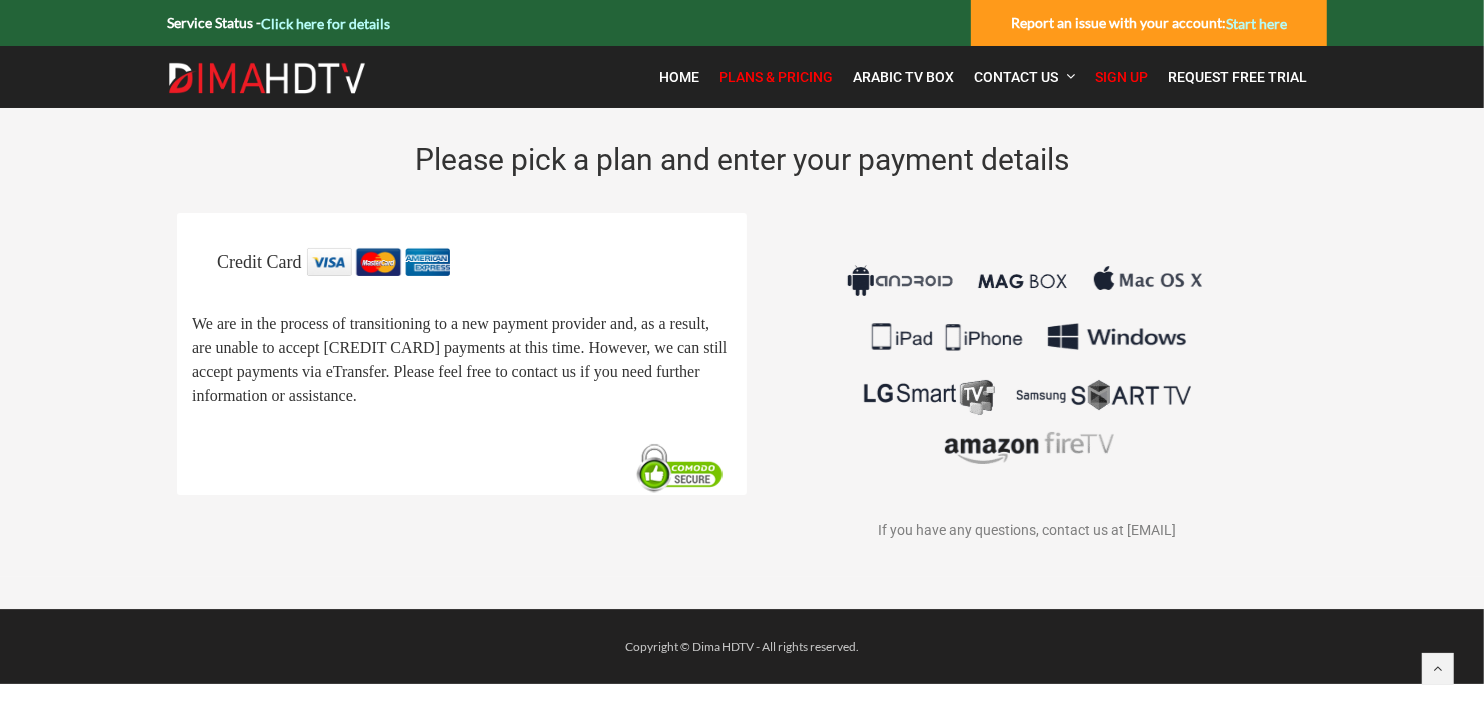 click on "Sign Up" at bounding box center [1121, 77] 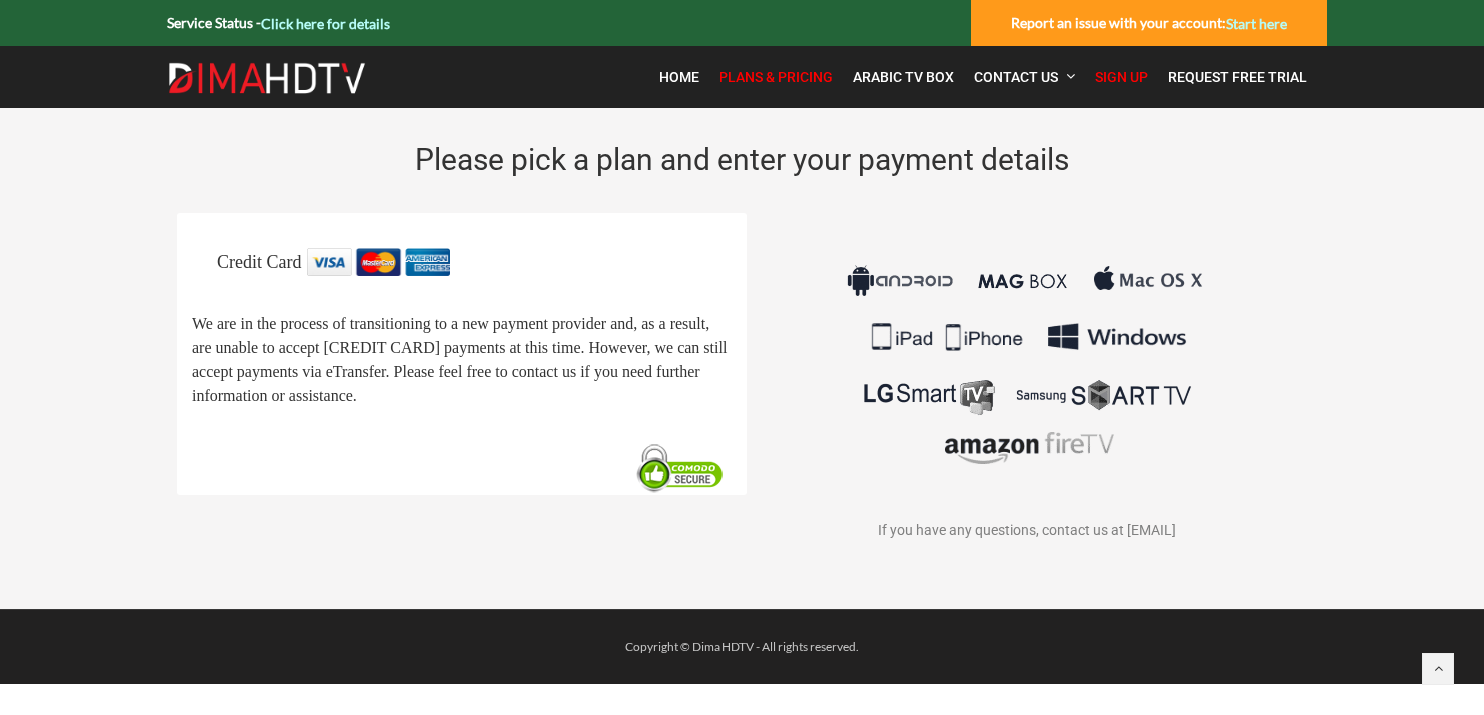 scroll, scrollTop: 0, scrollLeft: 0, axis: both 